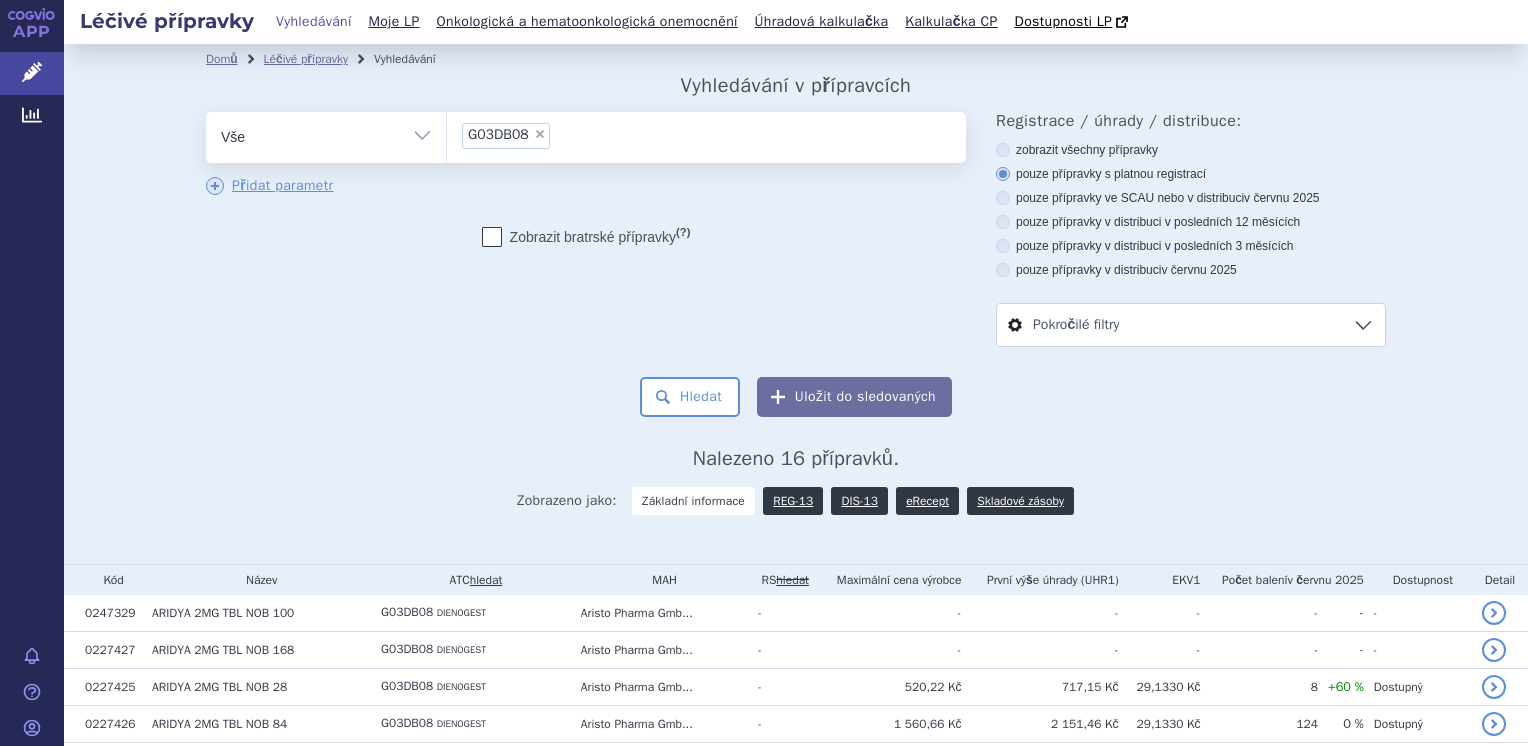 scroll, scrollTop: 0, scrollLeft: 0, axis: both 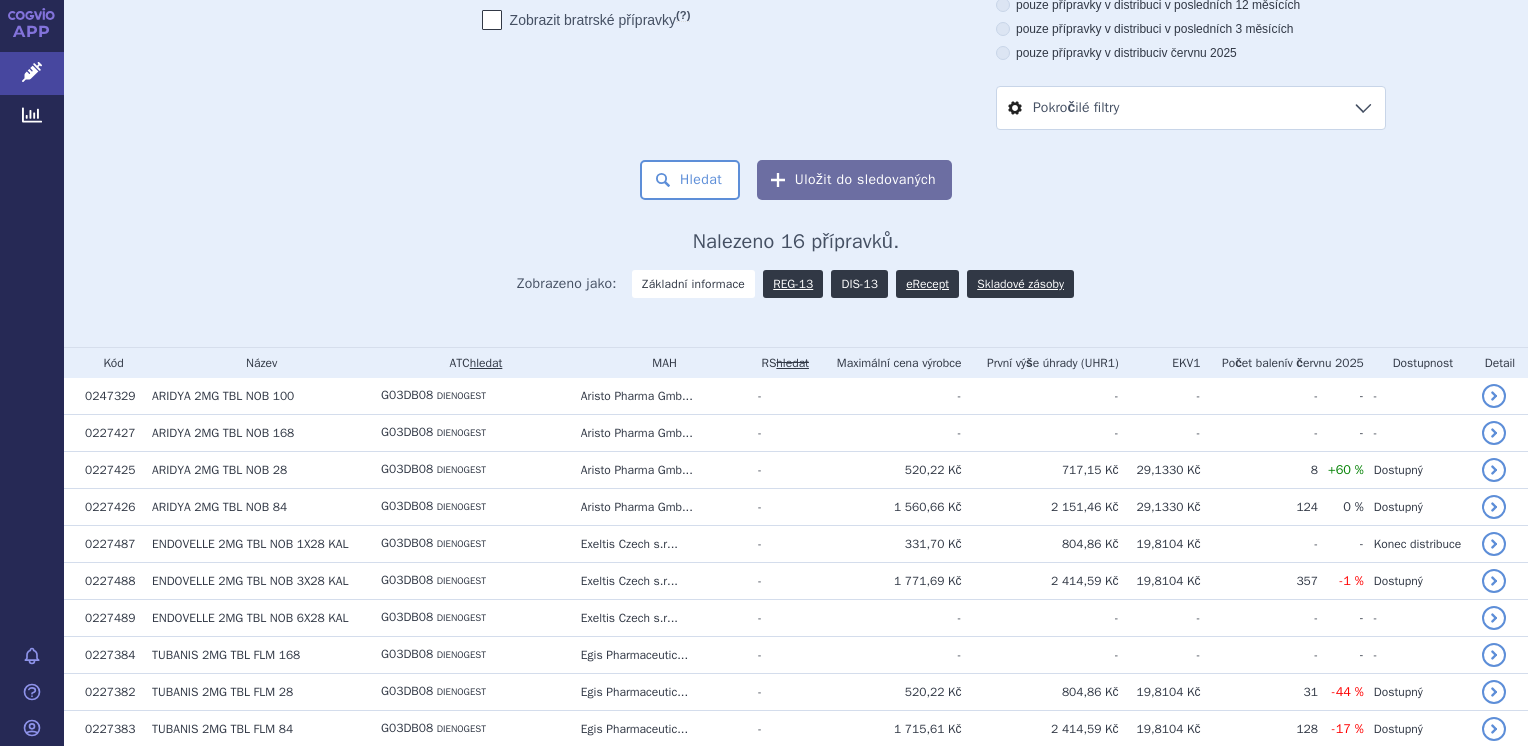 click on "DIS-13" at bounding box center (859, 284) 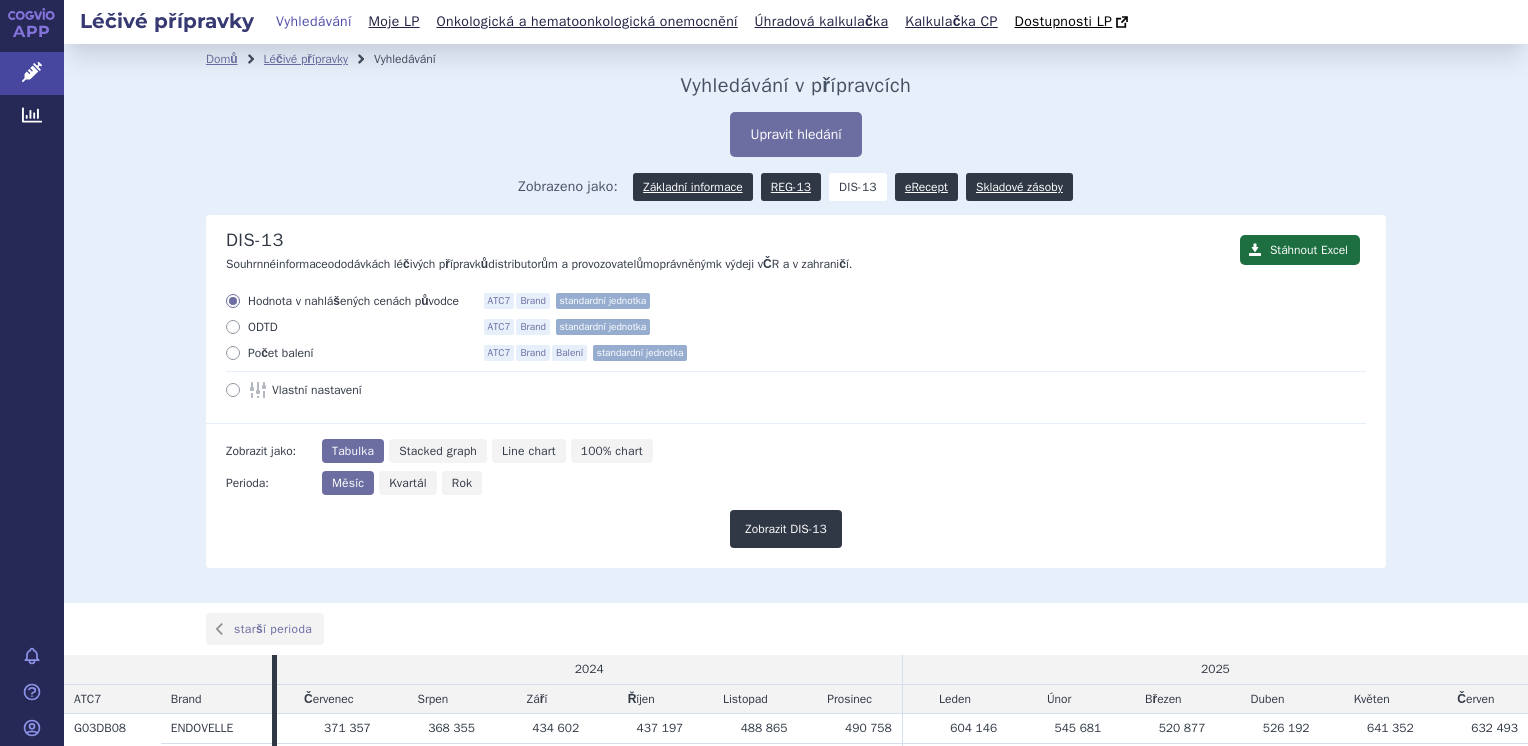 scroll, scrollTop: 0, scrollLeft: 0, axis: both 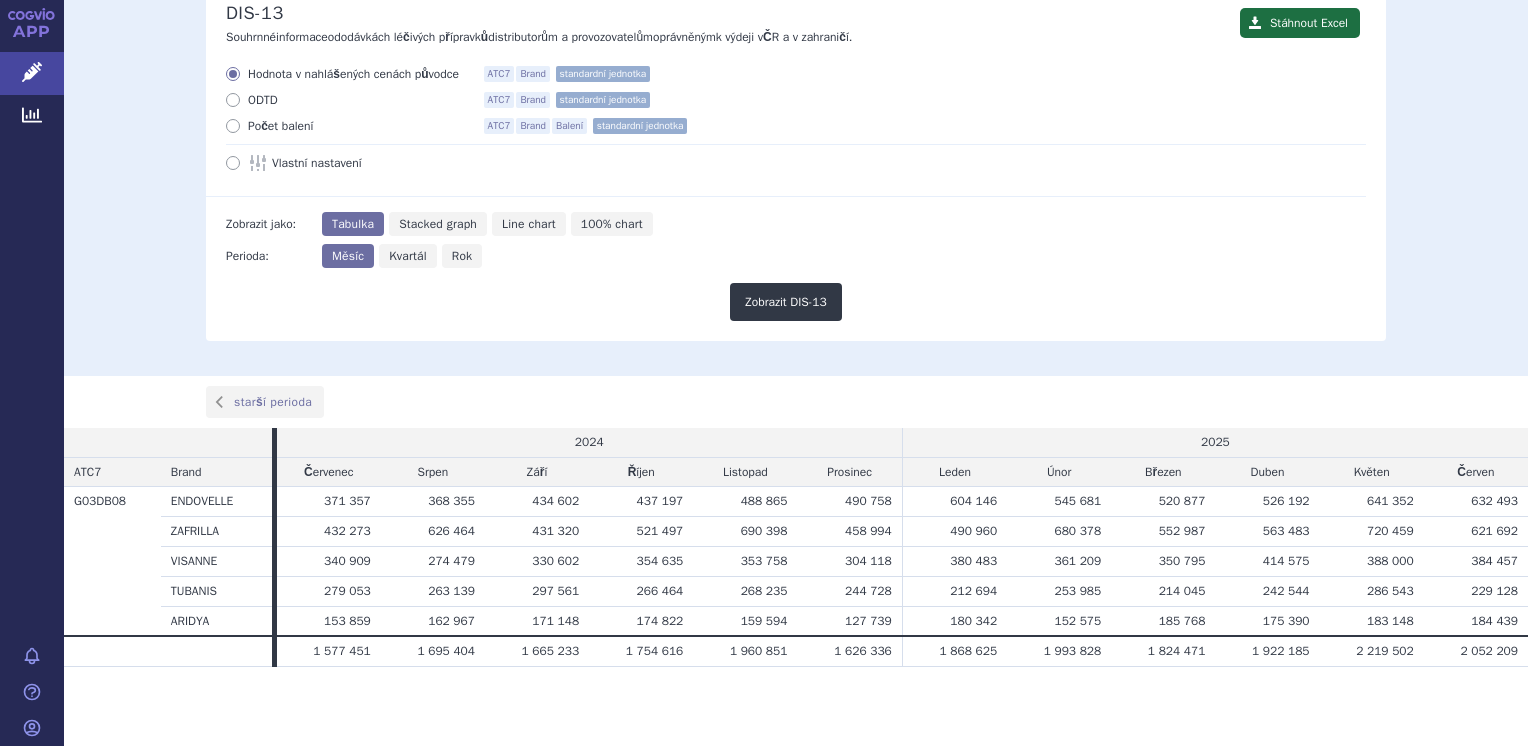 click at bounding box center [233, 163] 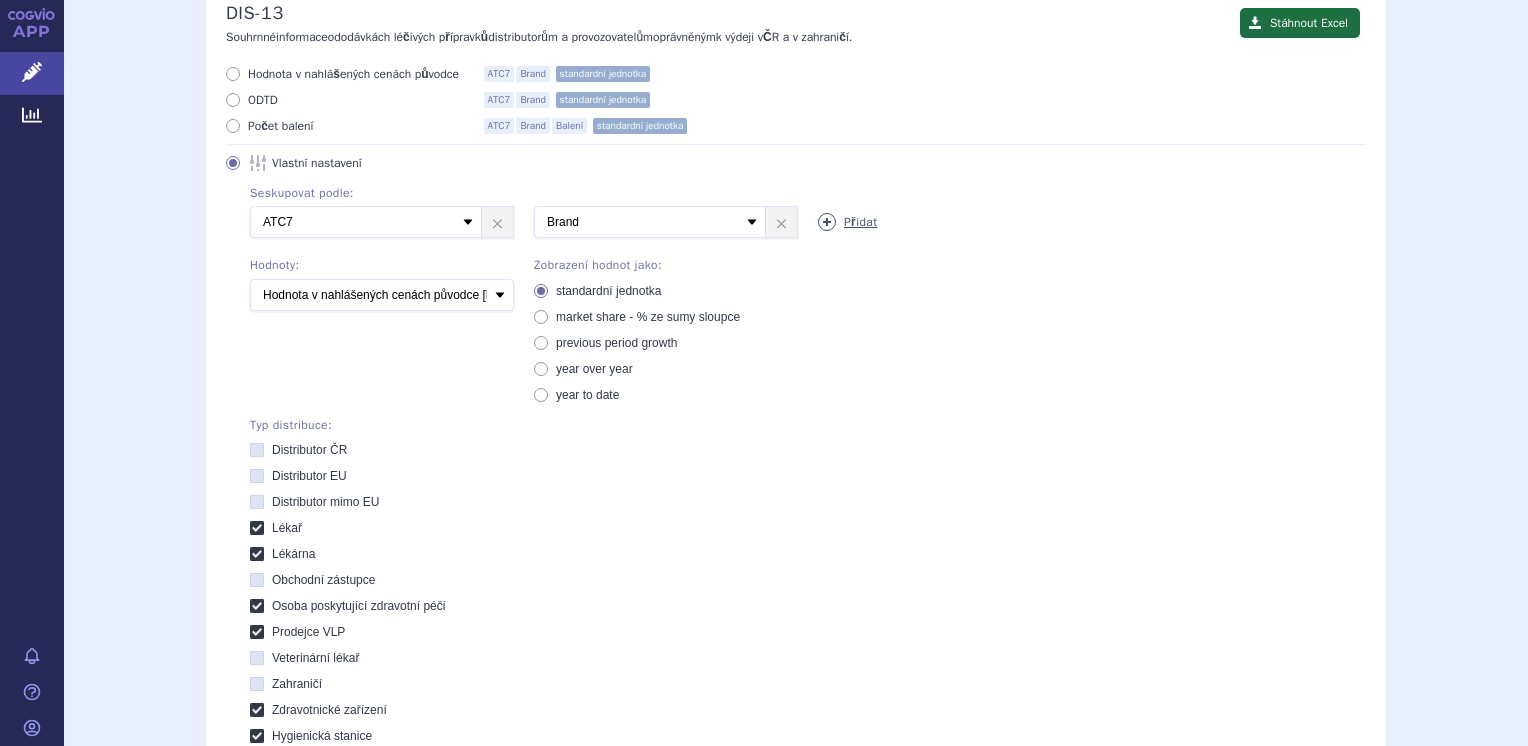 click on "Přidat" at bounding box center [847, 222] 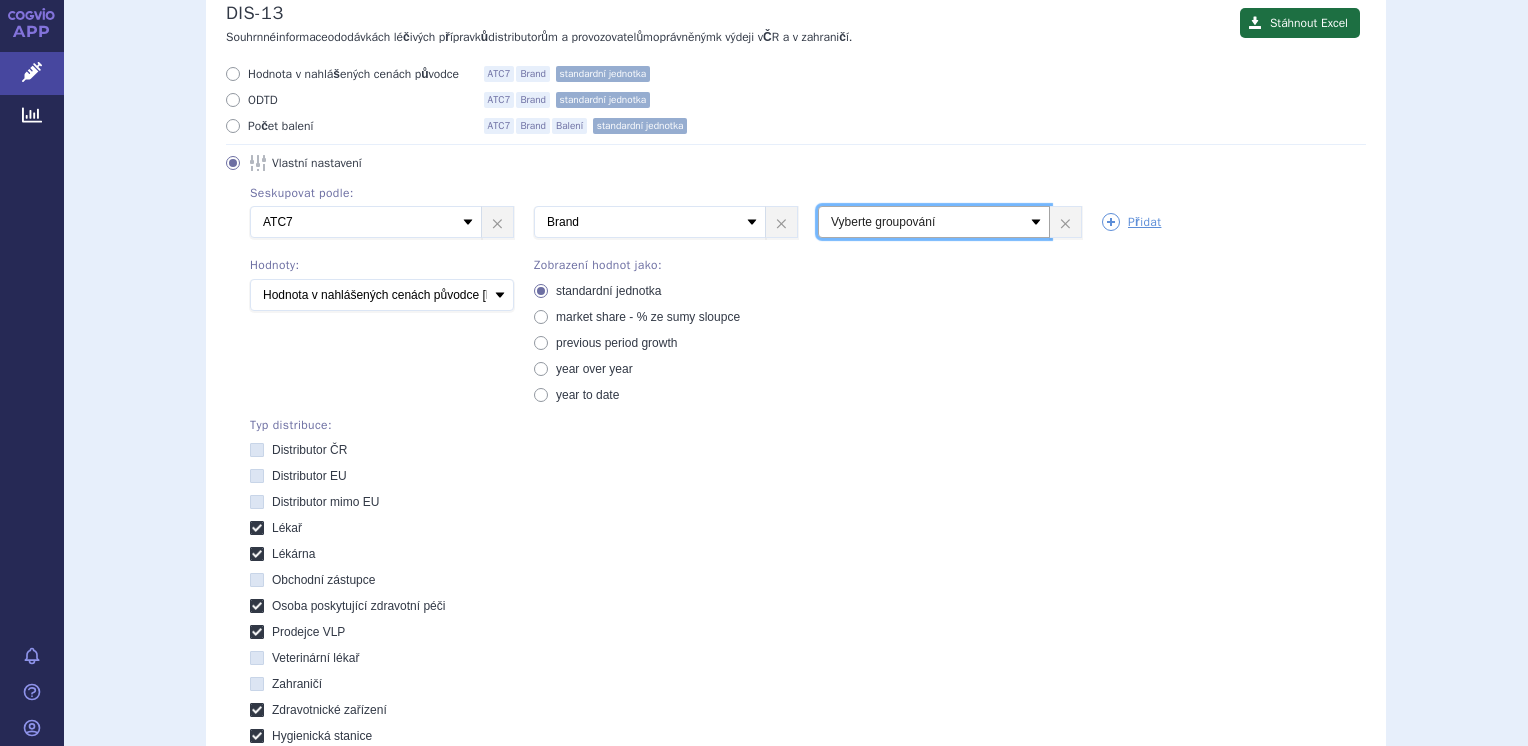 click on "Vyberte groupování
ATC3
ATC5
ATC7
Brand
Balení
SÚKL kód
MAH
VPOIS
Referenční skupina
Typ distribuce" at bounding box center (366, 222) 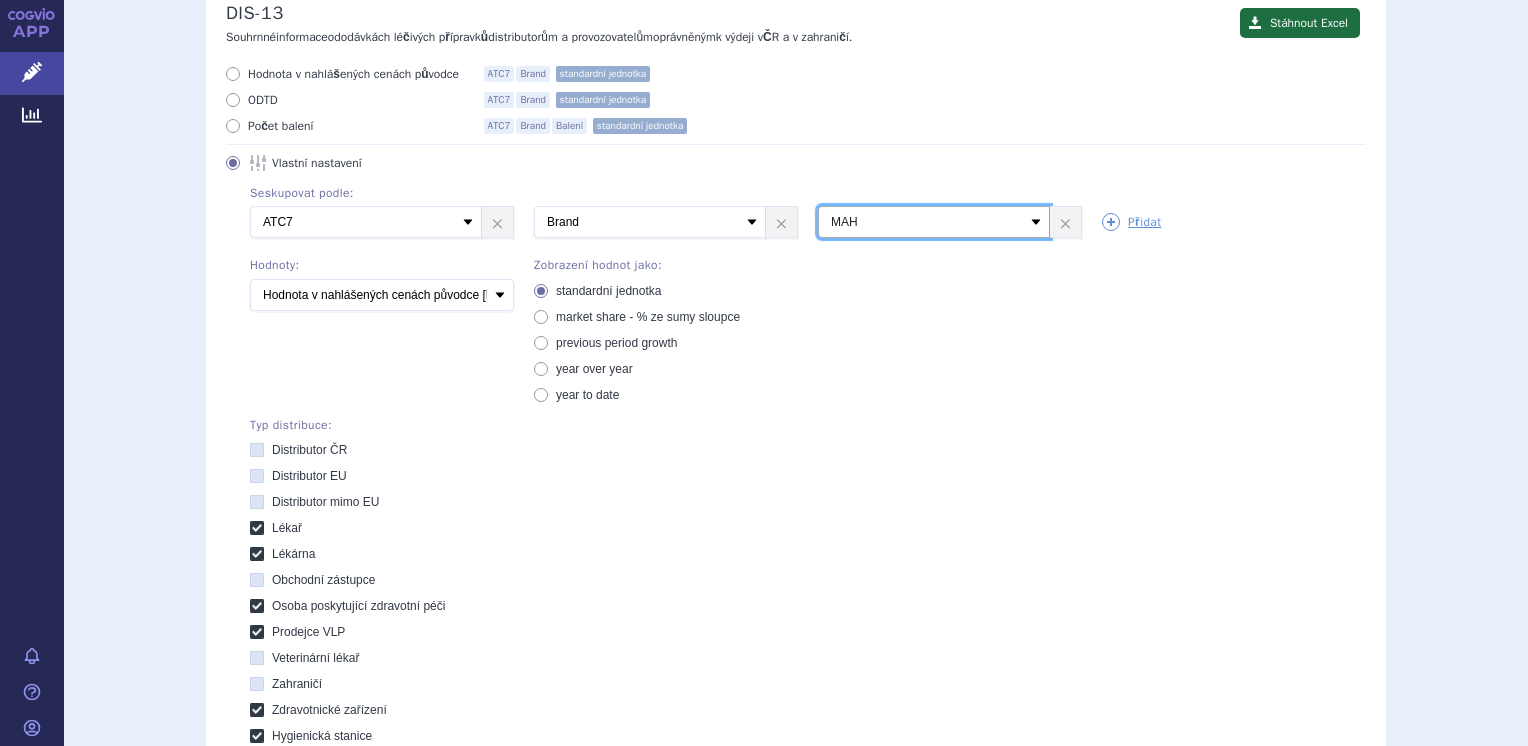 click on "Vyberte groupování
ATC3
ATC5
ATC7
Brand
Balení
SÚKL kód
MAH
VPOIS
Referenční skupina
Typ distribuce" at bounding box center (366, 222) 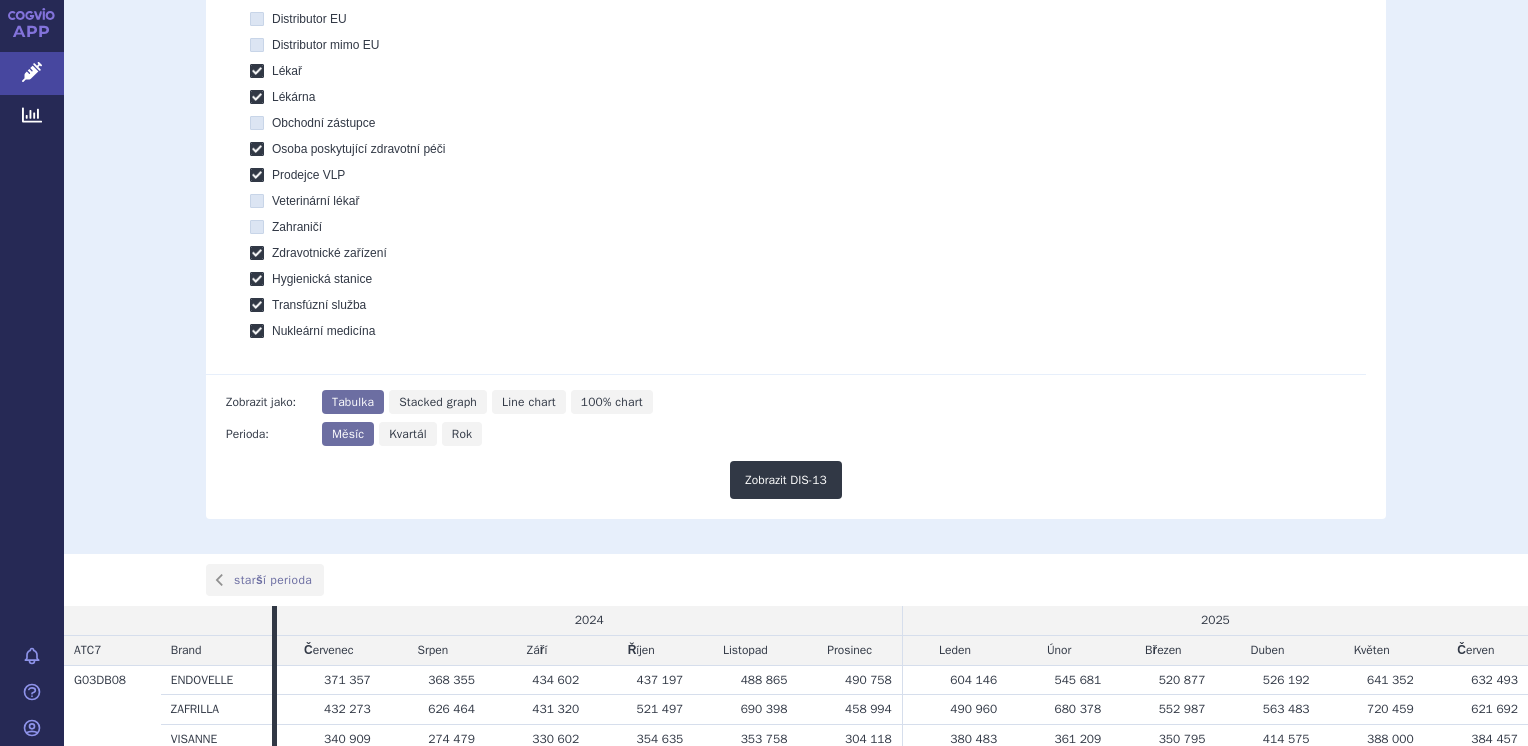 scroll, scrollTop: 727, scrollLeft: 0, axis: vertical 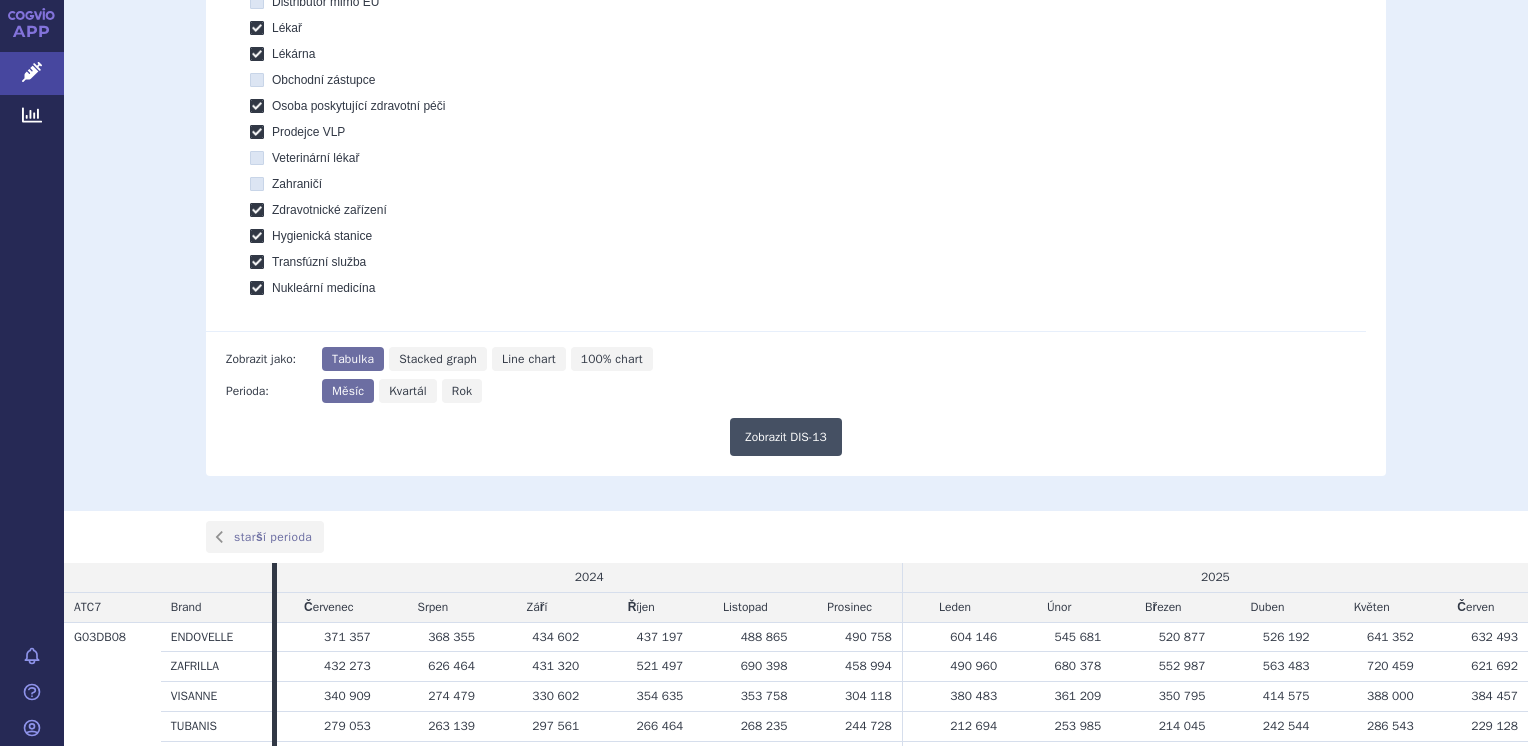 click on "Zobrazit DIS-13" at bounding box center [786, 437] 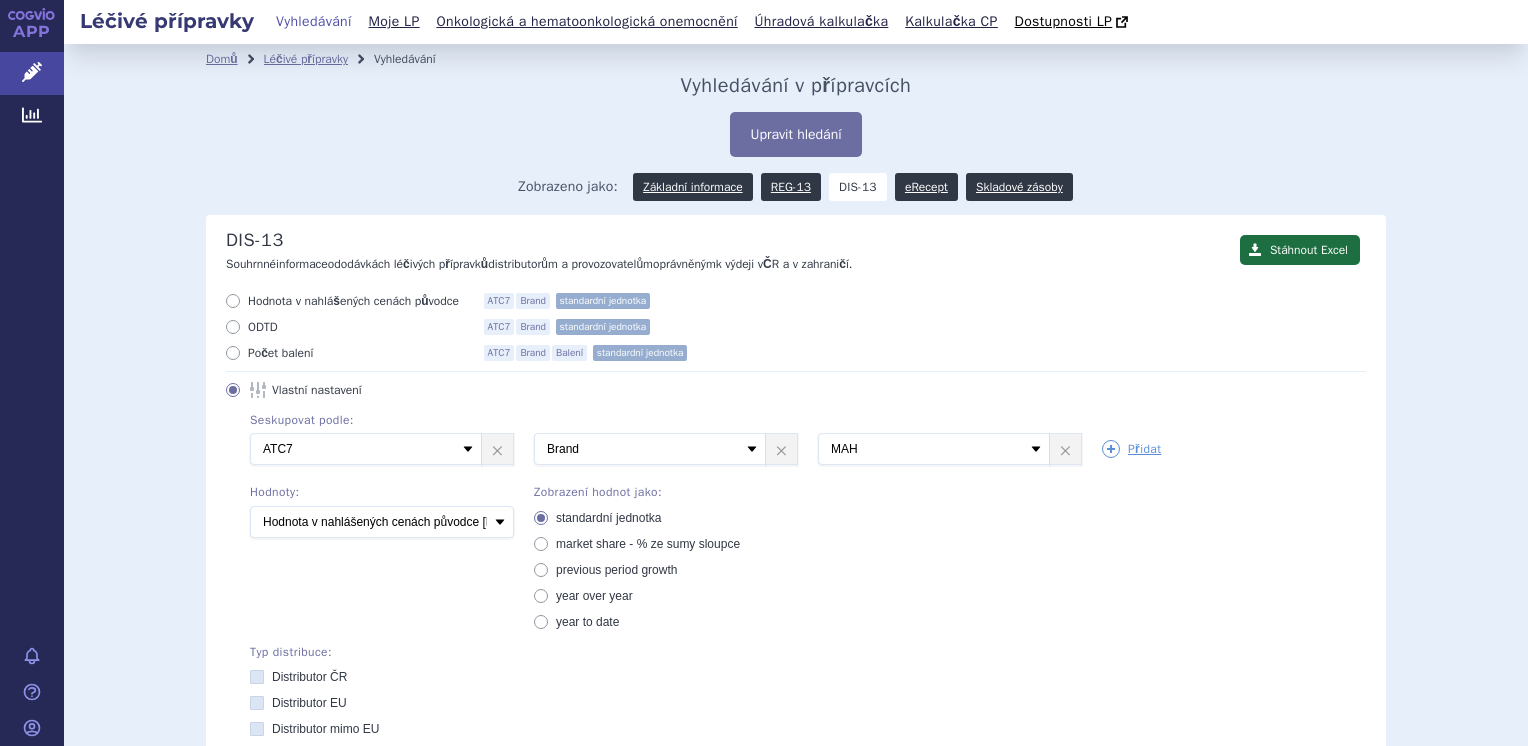 scroll, scrollTop: 0, scrollLeft: 0, axis: both 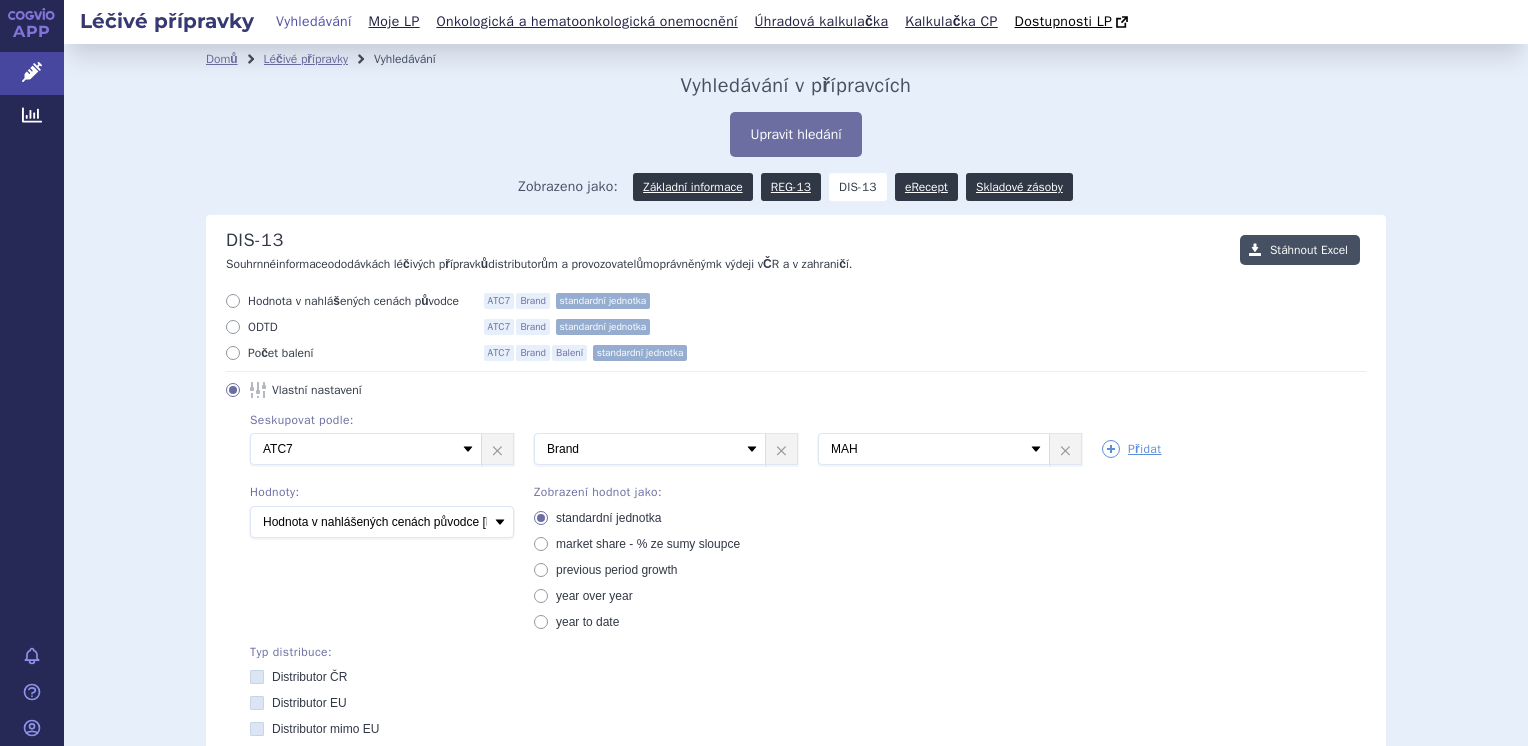 click on "Stáhnout Excel" at bounding box center (1300, 250) 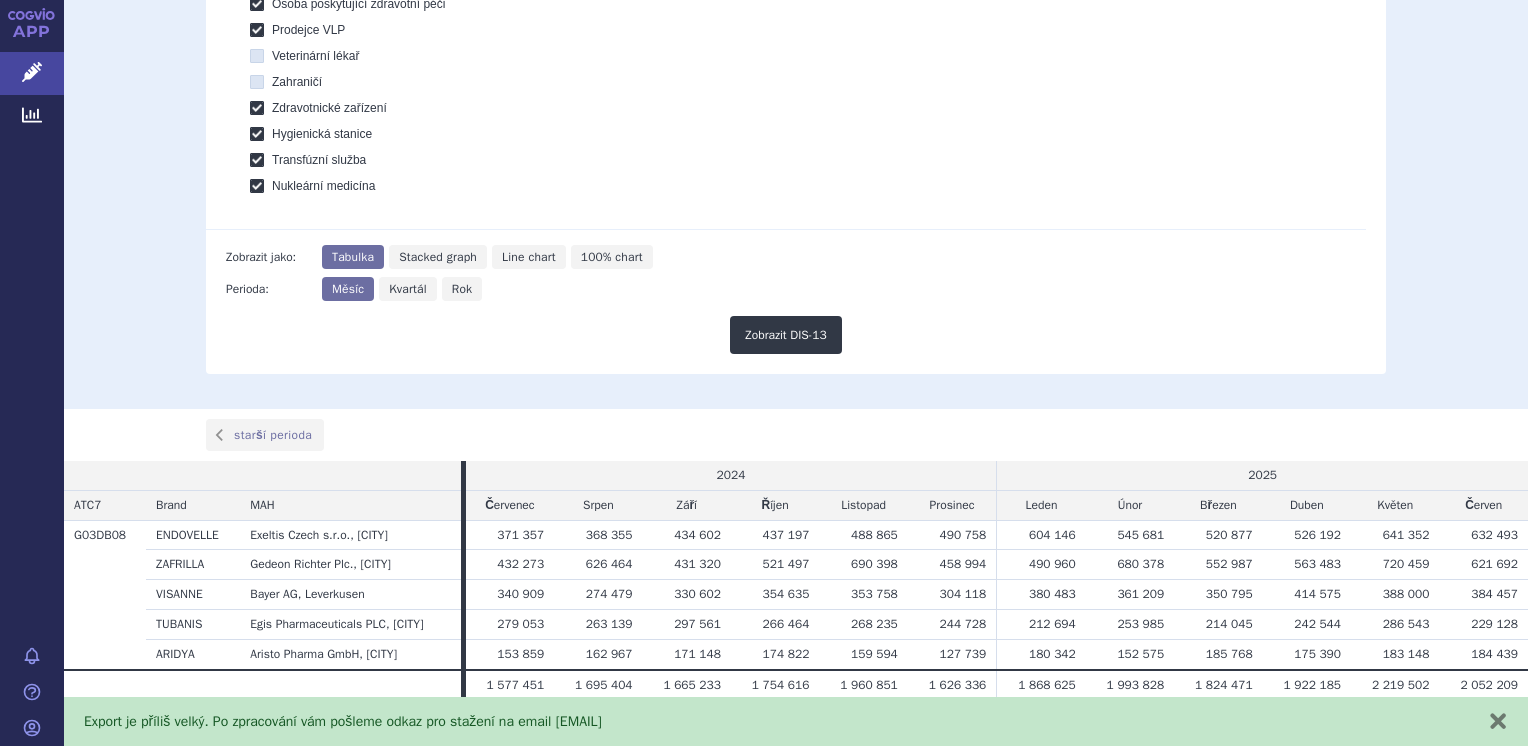 scroll, scrollTop: 861, scrollLeft: 0, axis: vertical 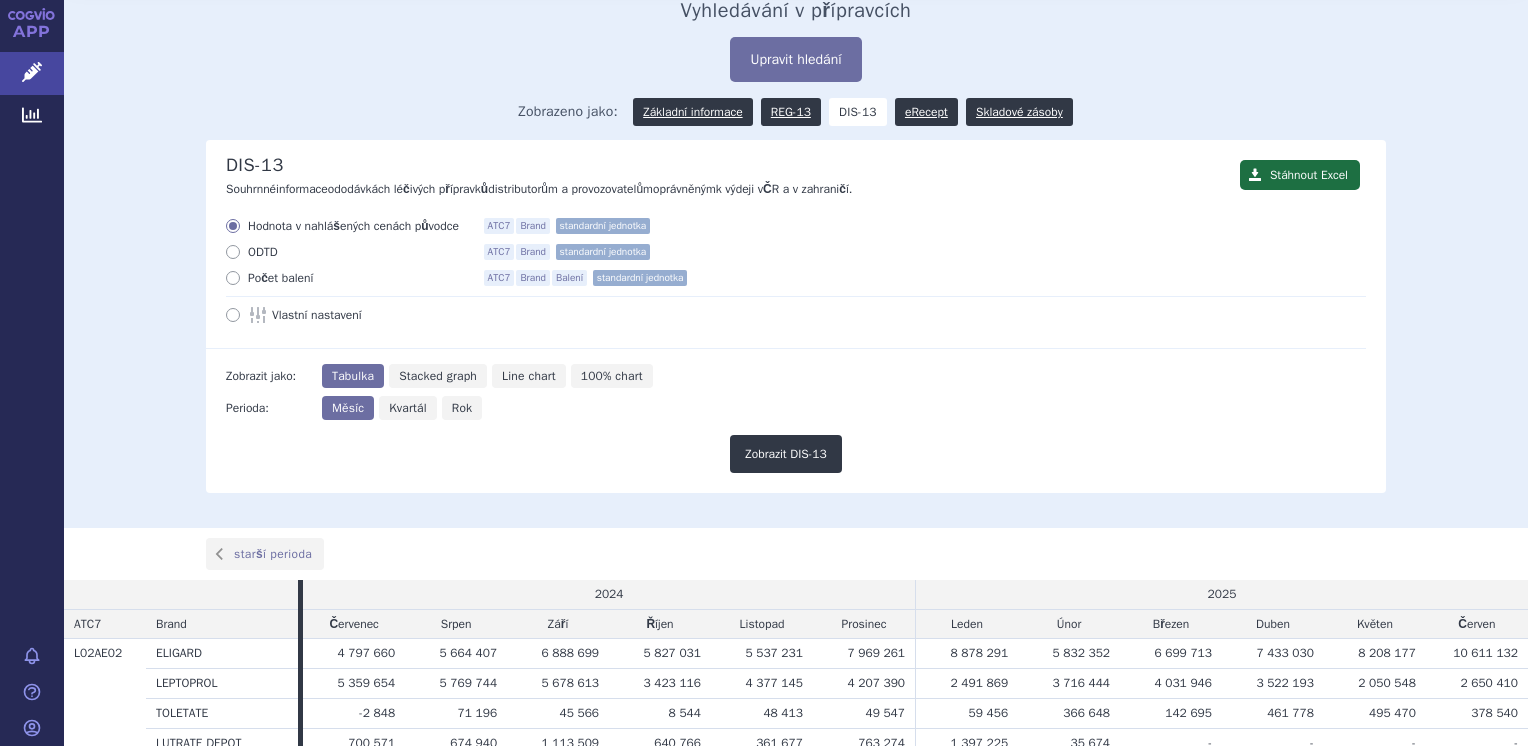 click at bounding box center (233, 315) 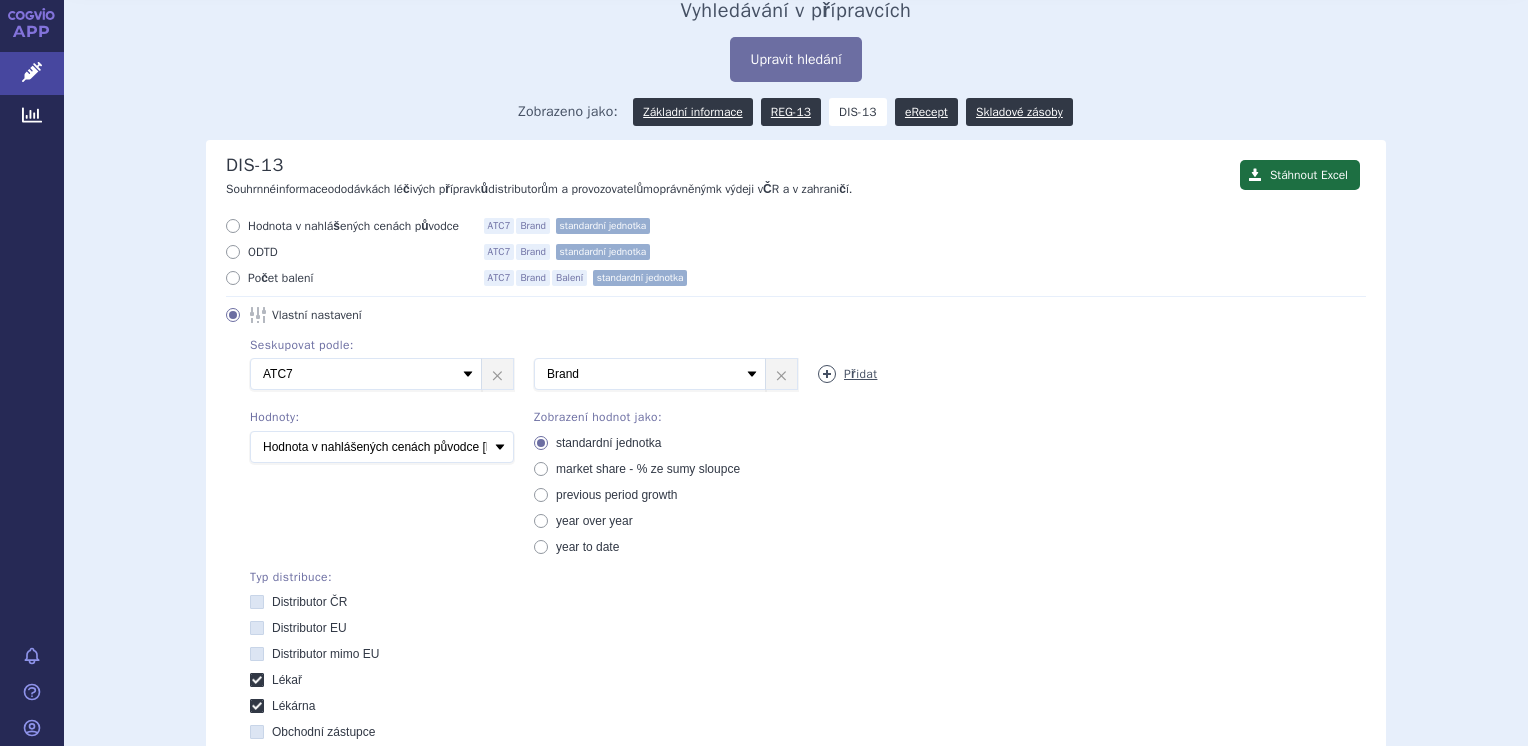 click on "Přidat" at bounding box center [847, 374] 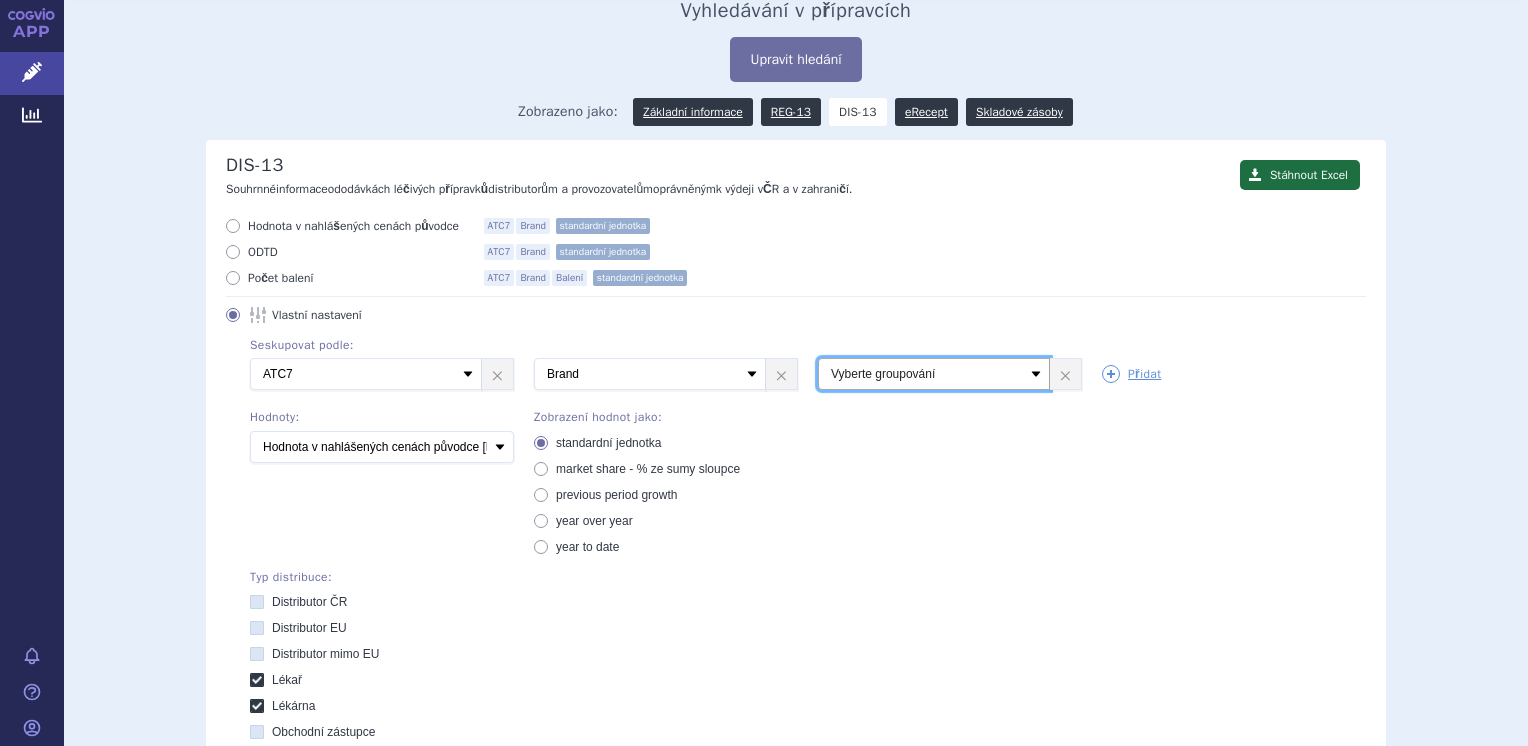 click on "Vyberte groupování
ATC3
ATC5
ATC7
Brand
Balení
SÚKL kód
MAH
VPOIS
Referenční skupina
Typ distribuce" at bounding box center [366, 374] 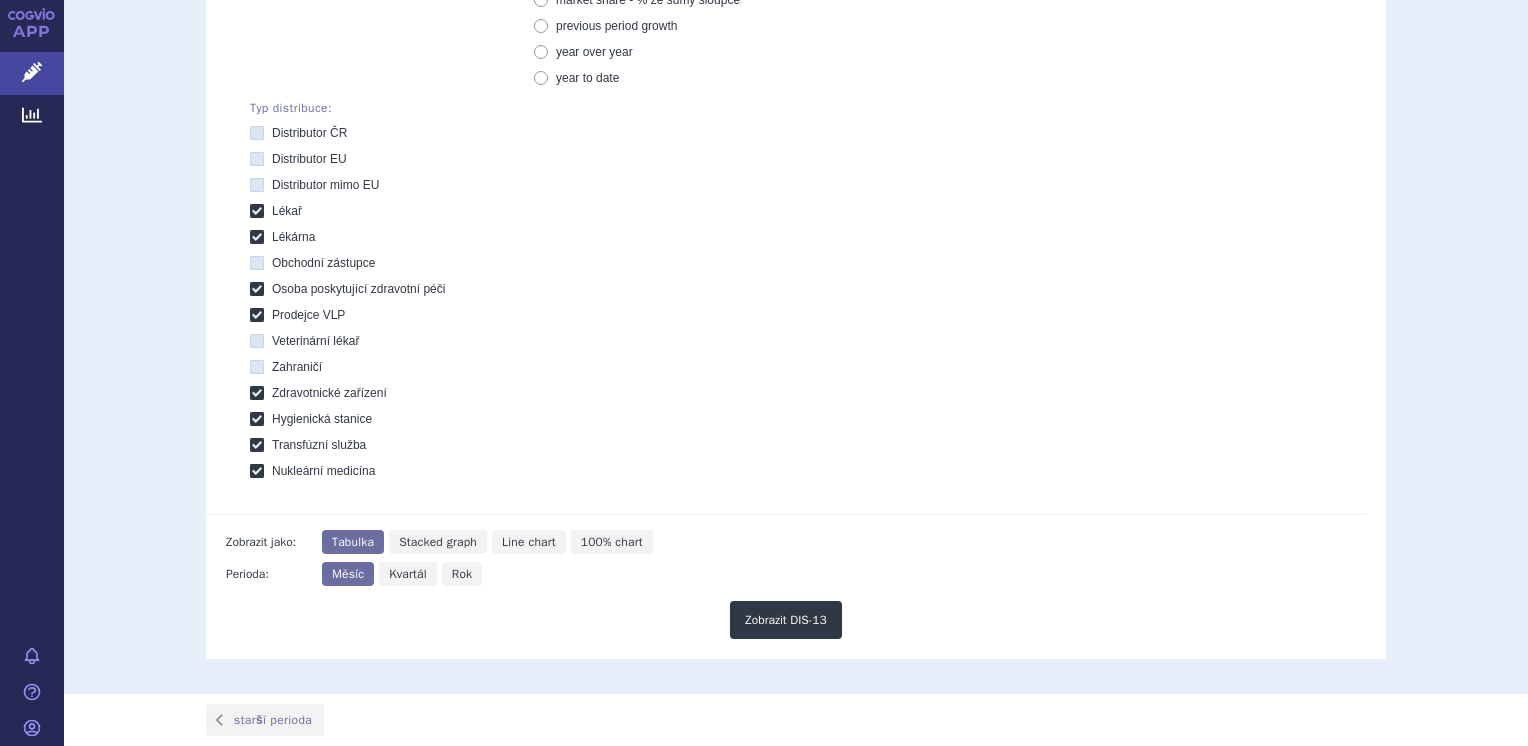 scroll, scrollTop: 575, scrollLeft: 0, axis: vertical 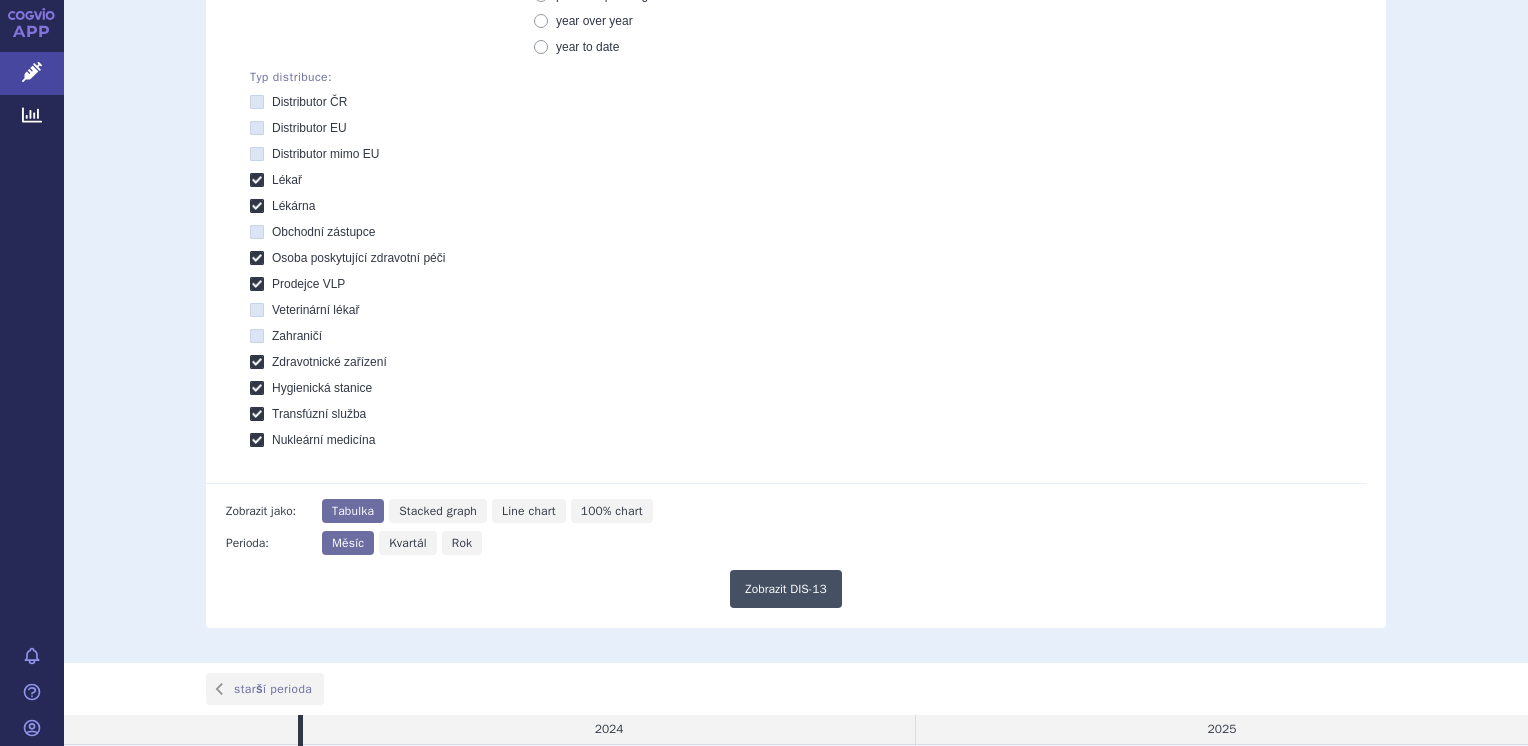 click on "Zobrazit DIS-13" at bounding box center [786, 589] 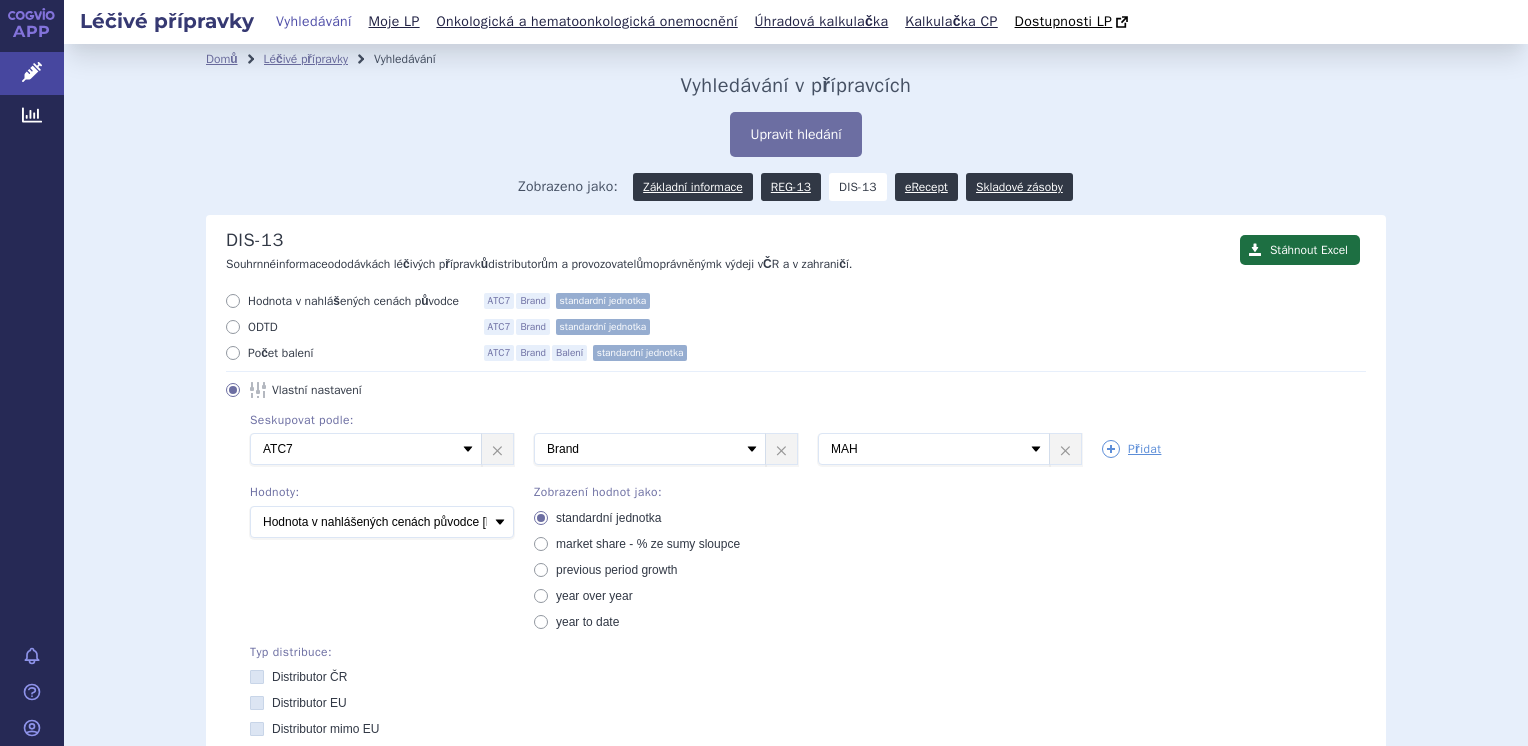 scroll, scrollTop: 0, scrollLeft: 0, axis: both 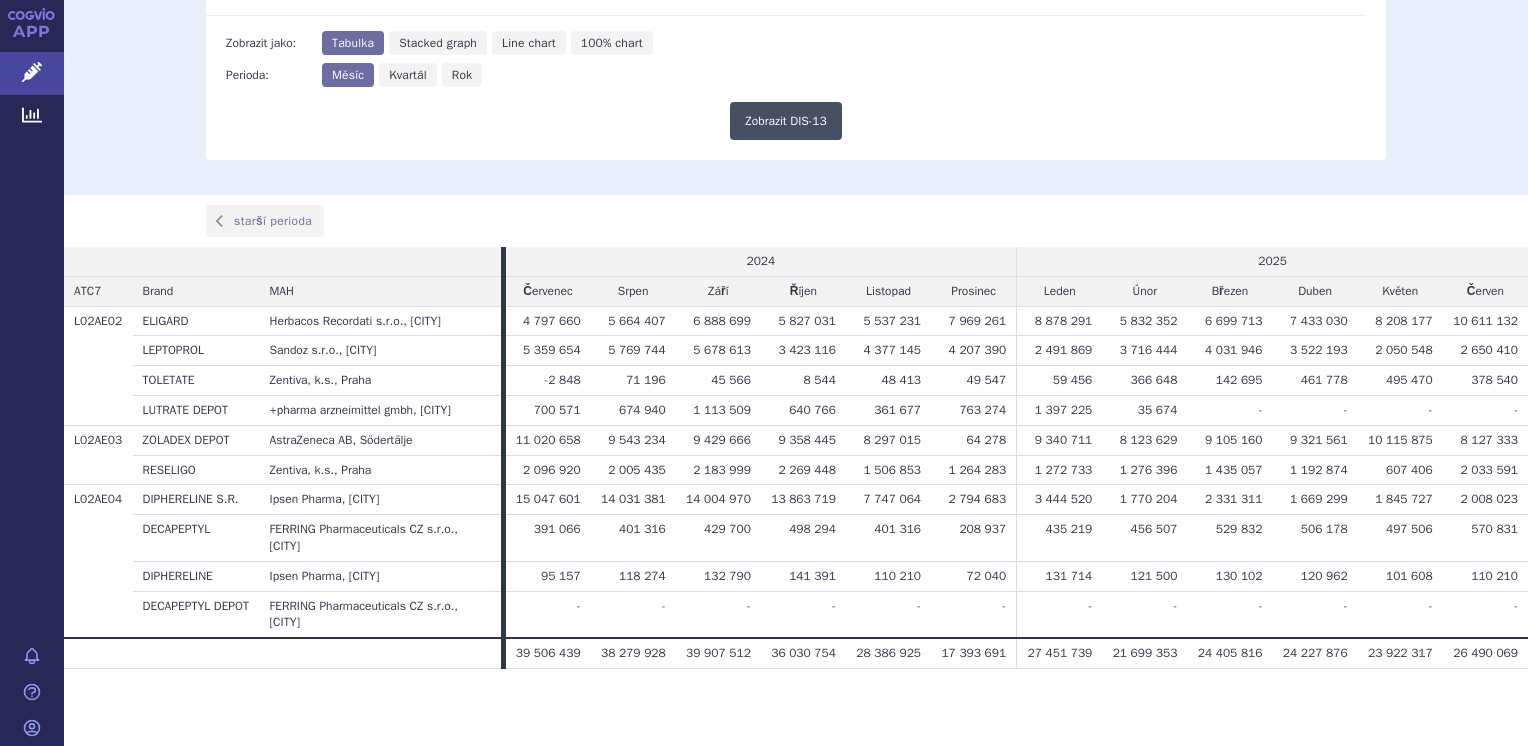 click on "Zobrazit DIS-13" at bounding box center [786, 121] 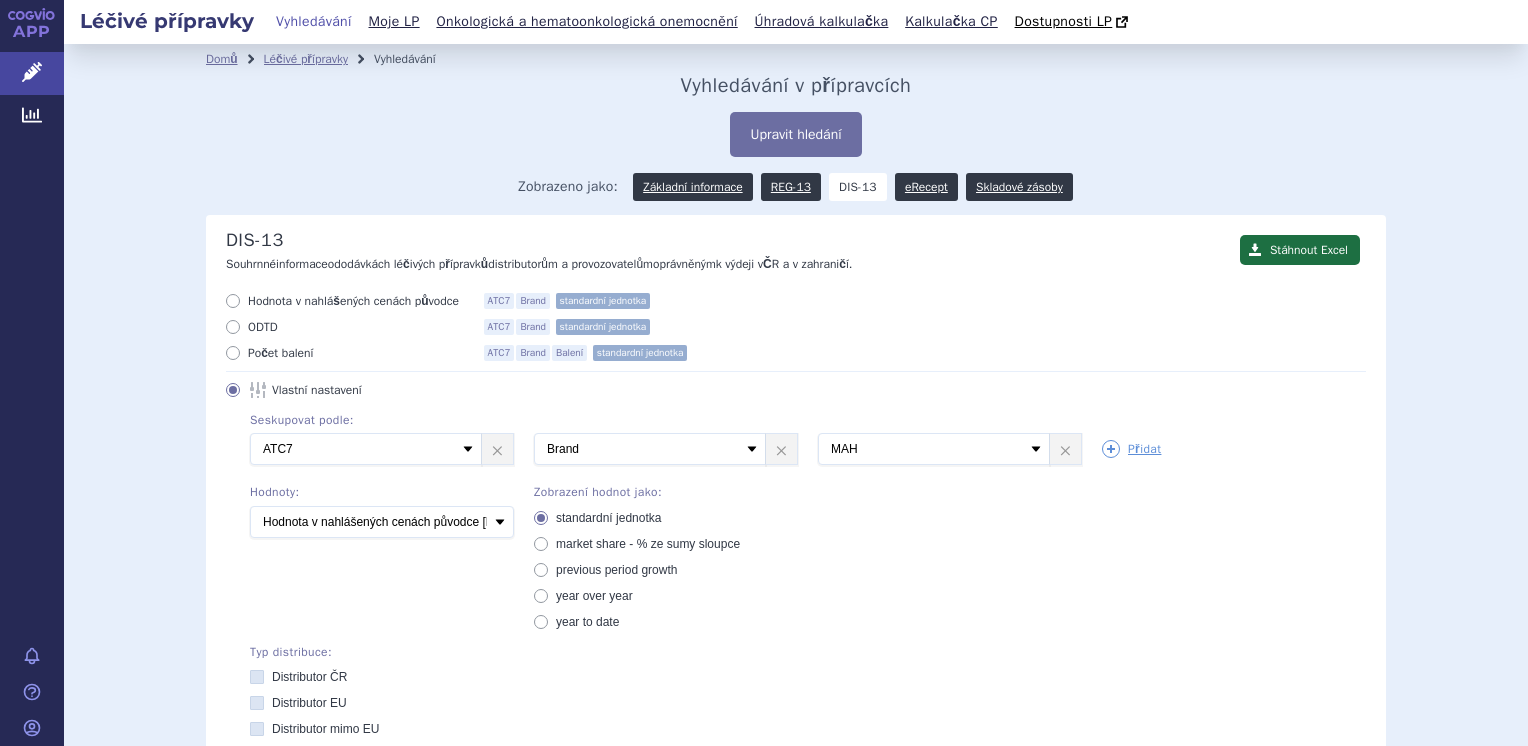 scroll, scrollTop: 0, scrollLeft: 0, axis: both 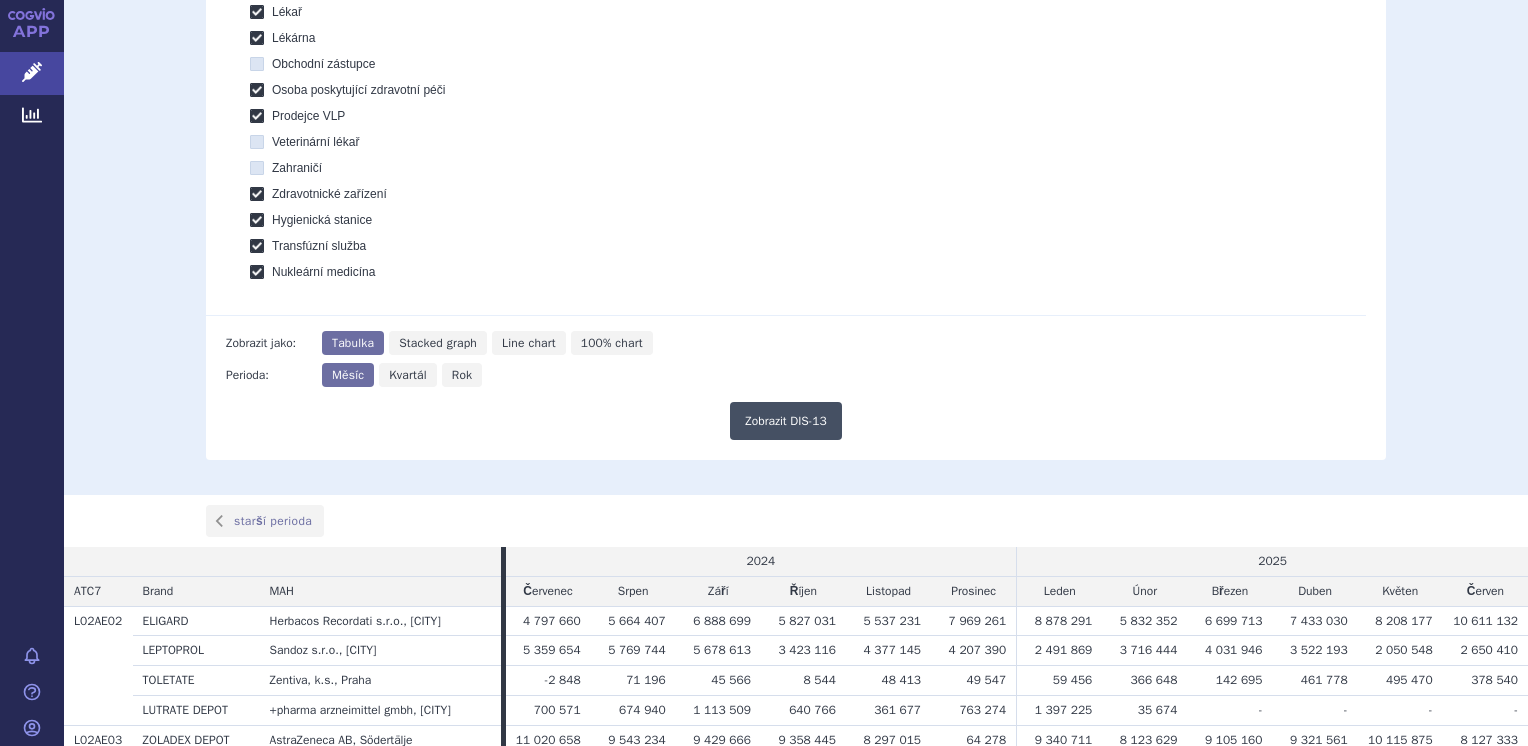click on "Zobrazit DIS-13" at bounding box center (786, 421) 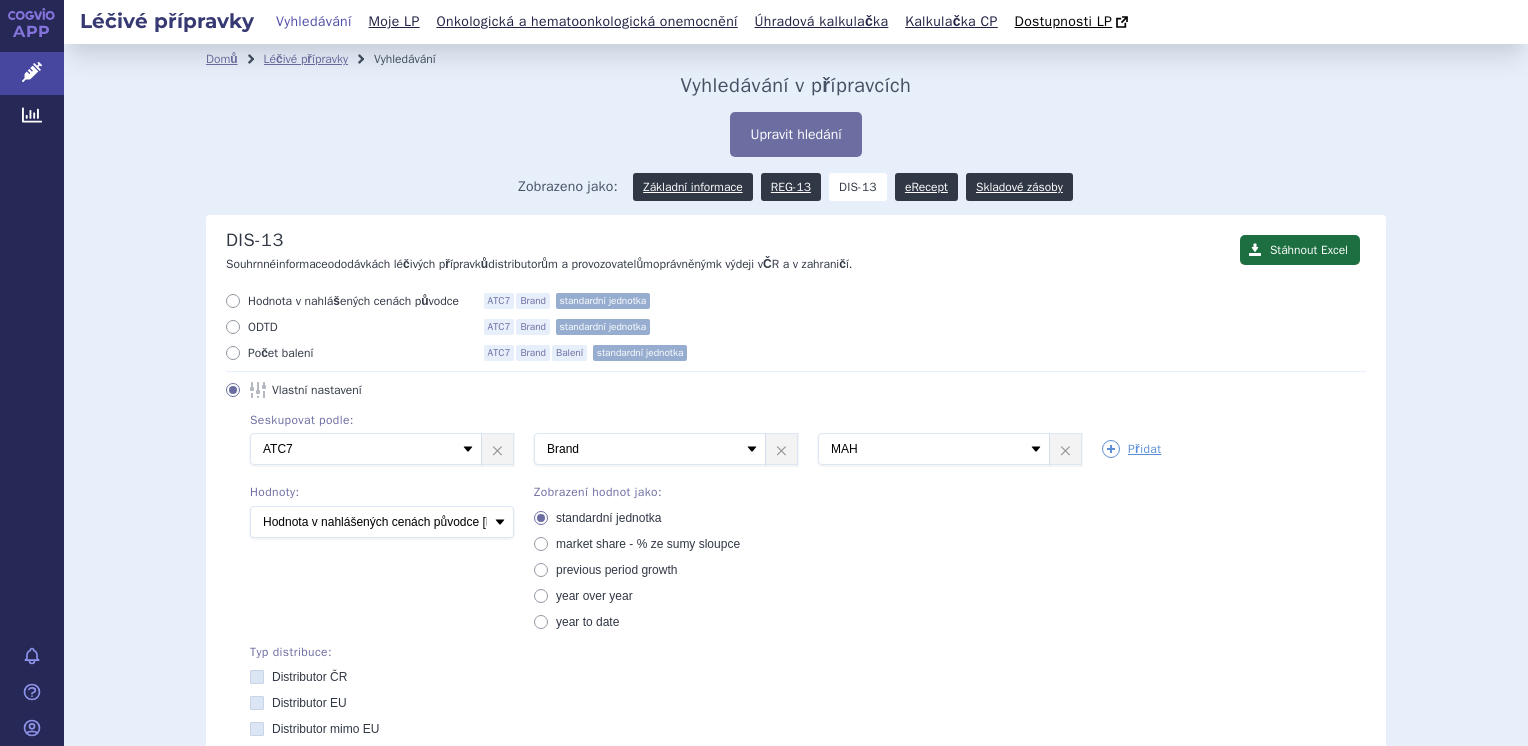scroll, scrollTop: 0, scrollLeft: 0, axis: both 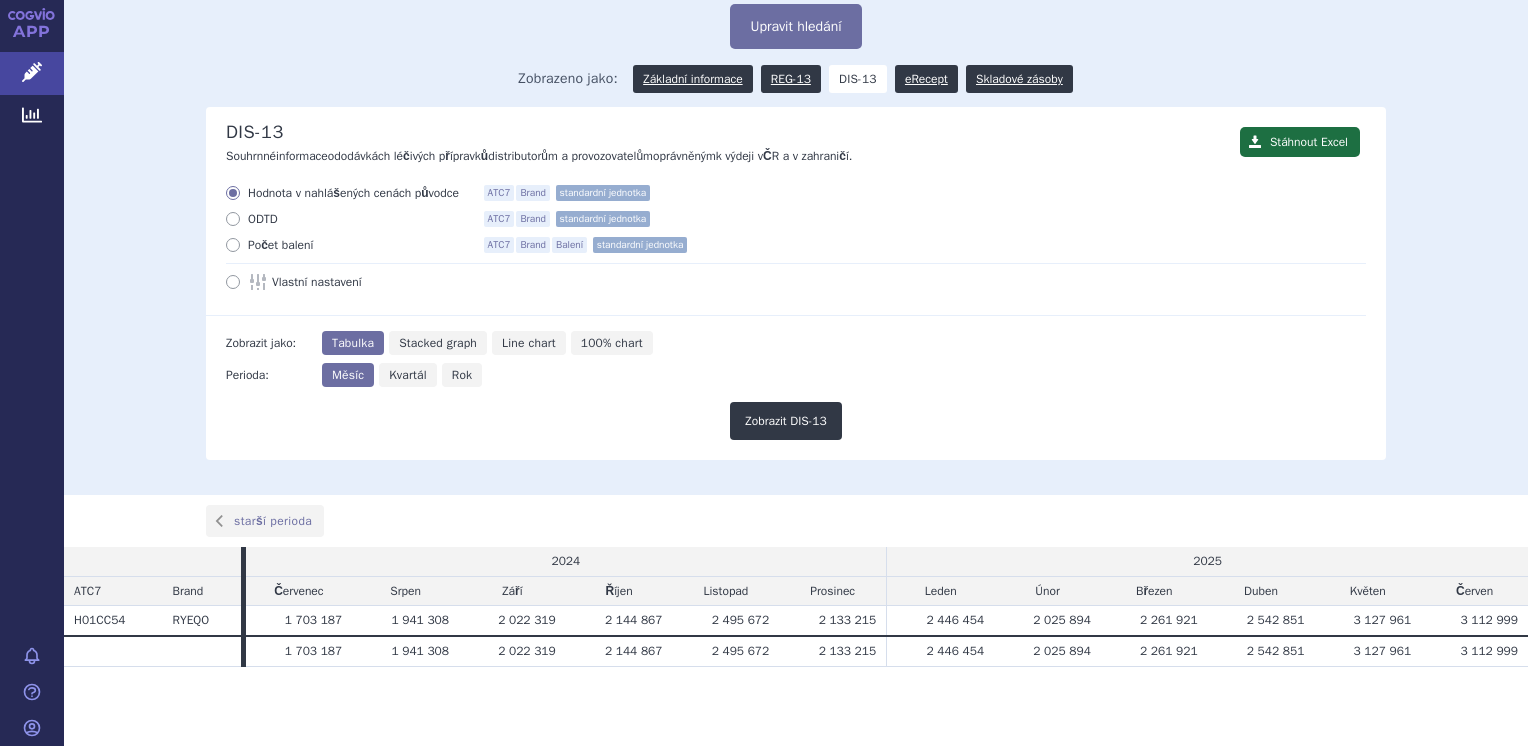 click on "Rok" at bounding box center [462, 375] 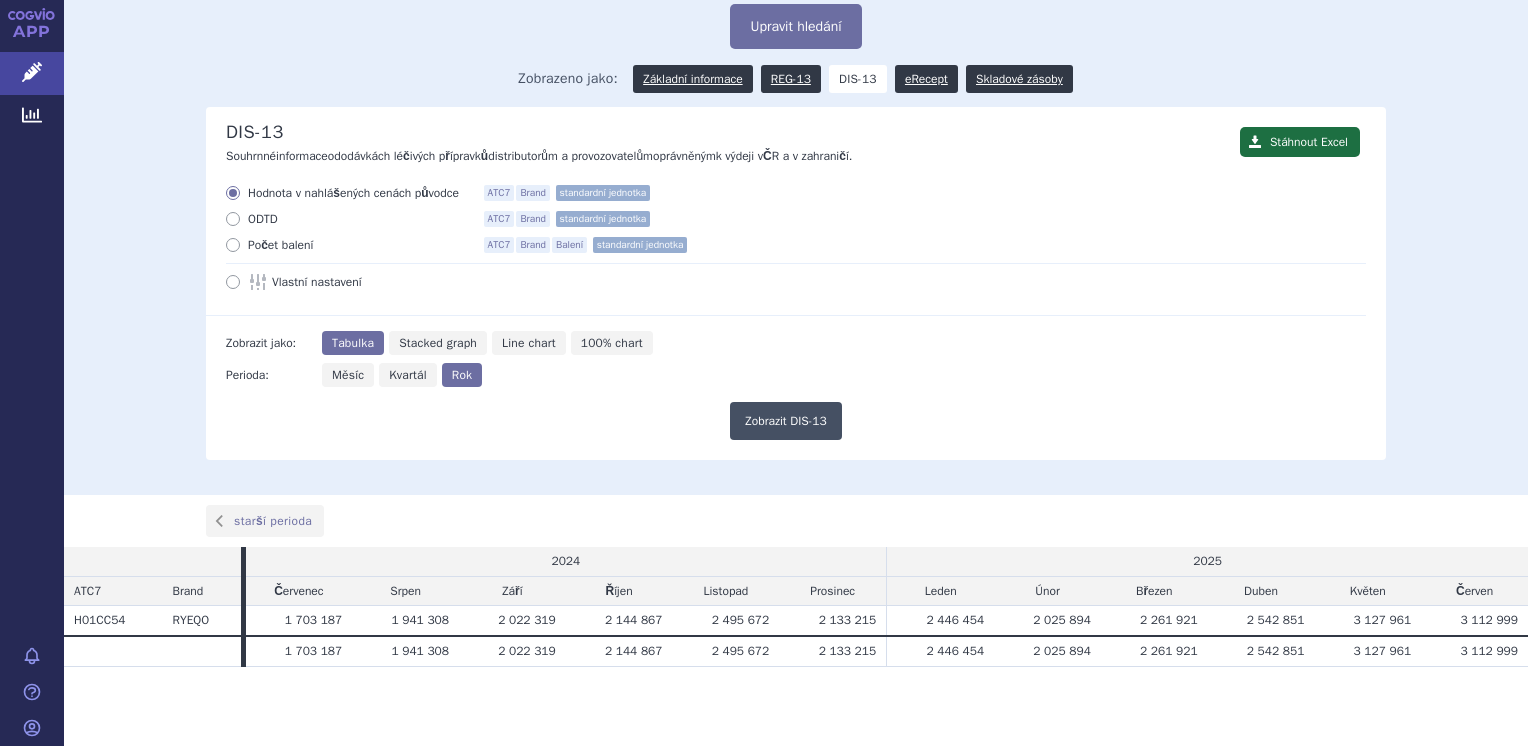 click on "Zobrazit DIS-13" at bounding box center [786, 421] 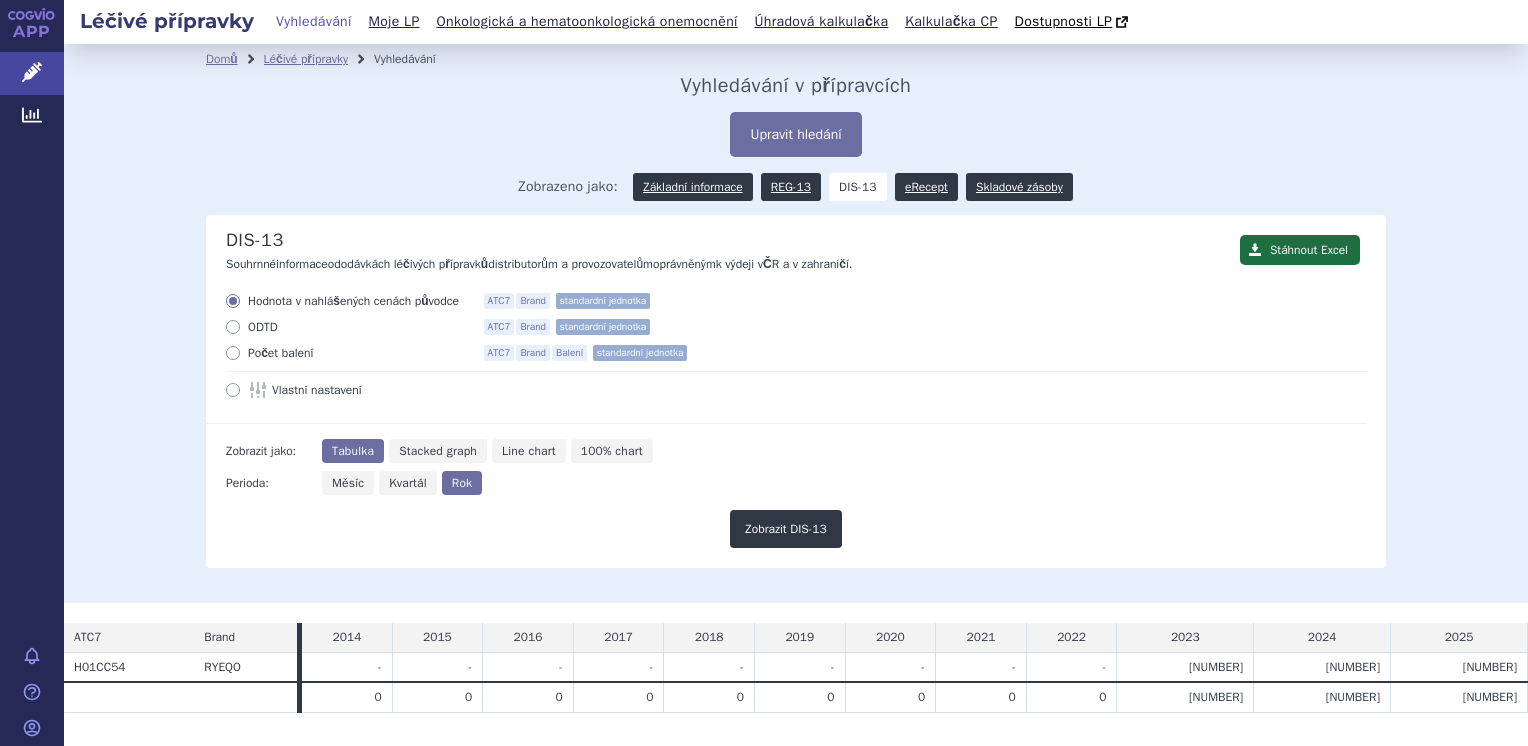 scroll, scrollTop: 0, scrollLeft: 0, axis: both 